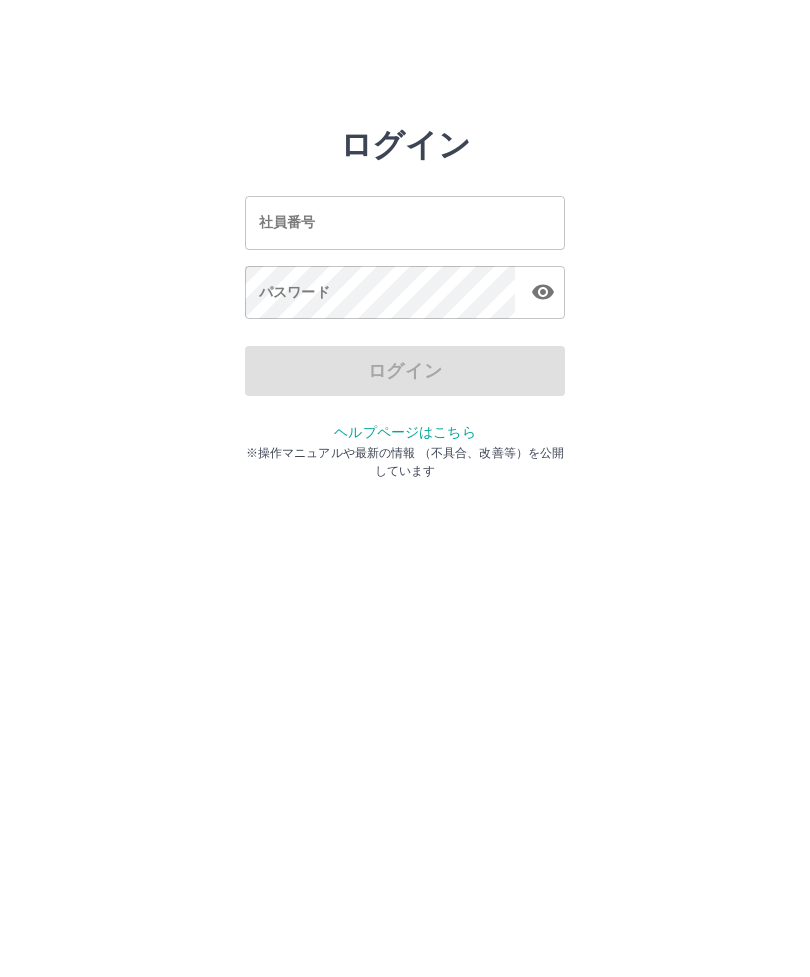 scroll, scrollTop: 0, scrollLeft: 0, axis: both 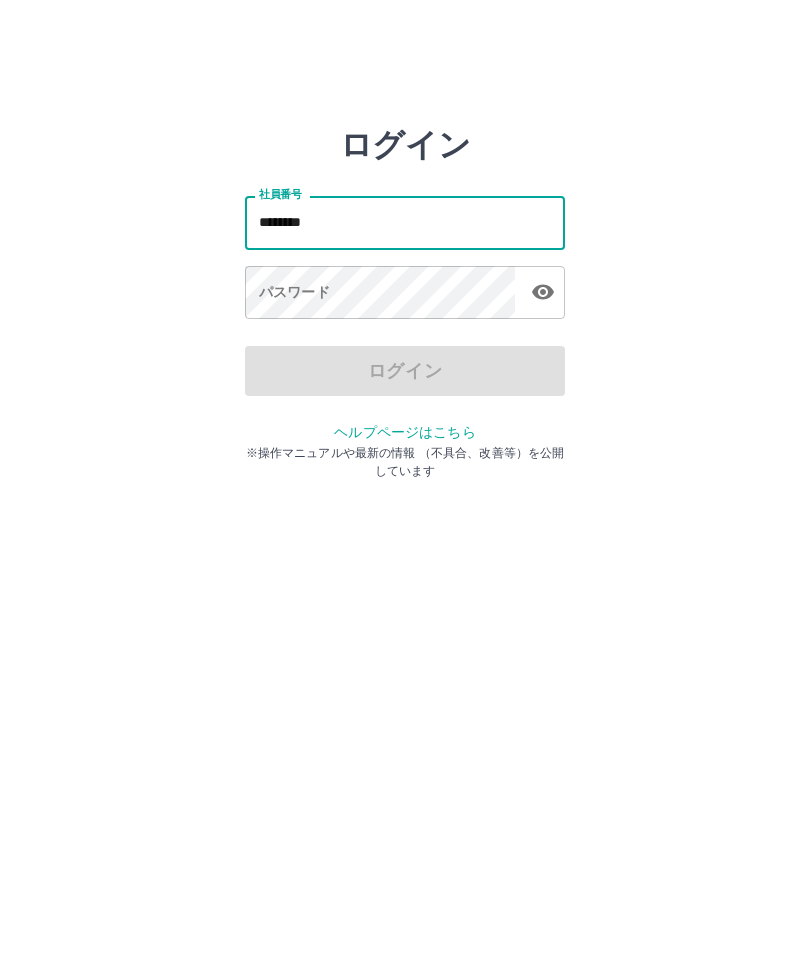type on "*******" 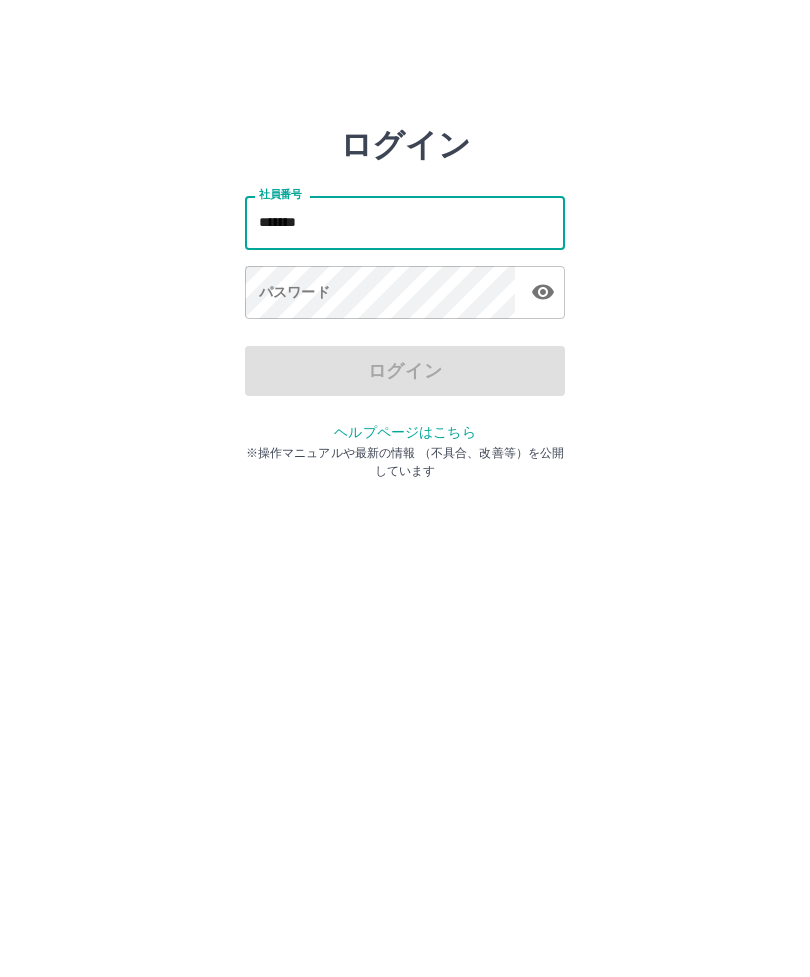 click on "パスワード パスワード" at bounding box center [405, 294] 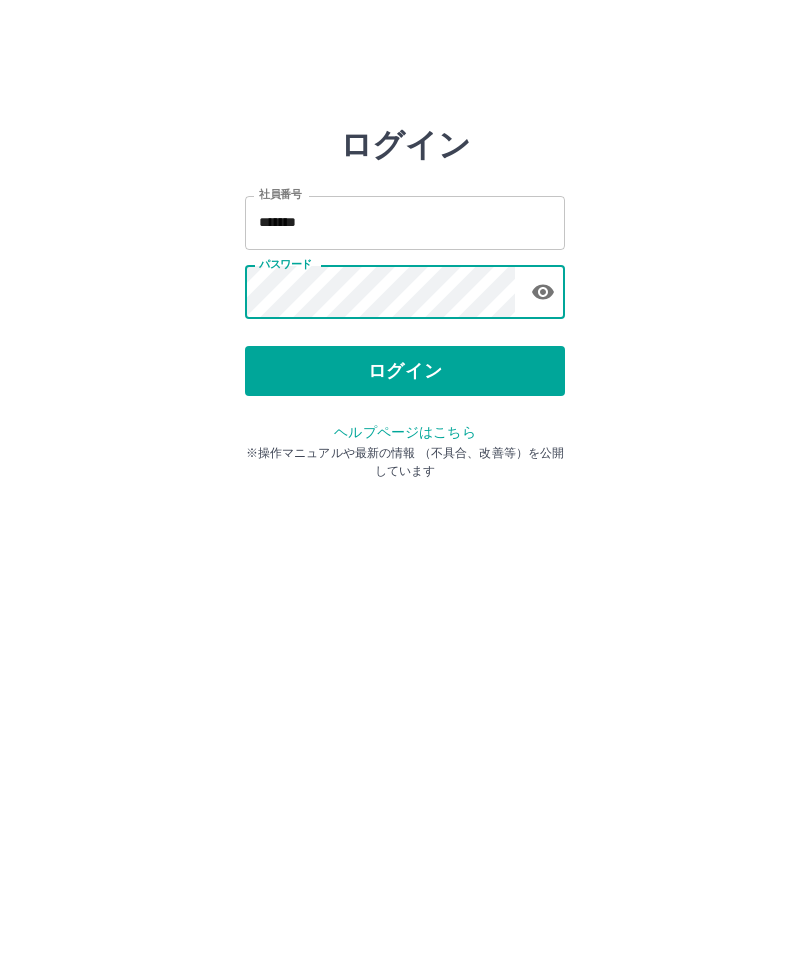 click on "ログイン" at bounding box center [405, 371] 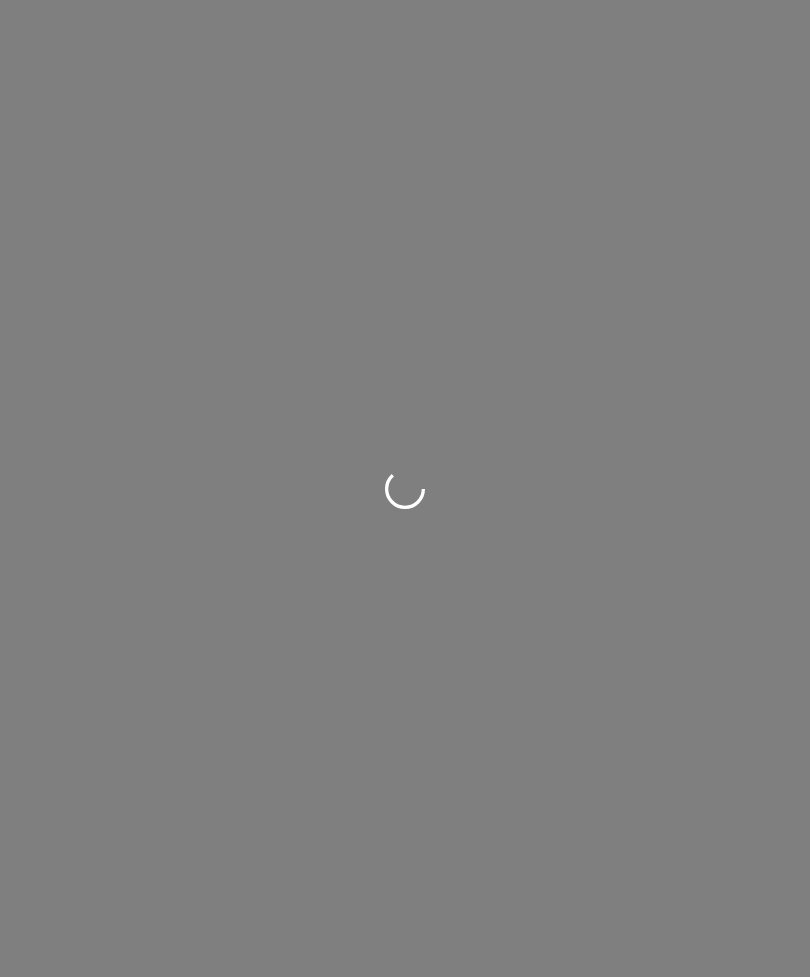 scroll, scrollTop: 0, scrollLeft: 0, axis: both 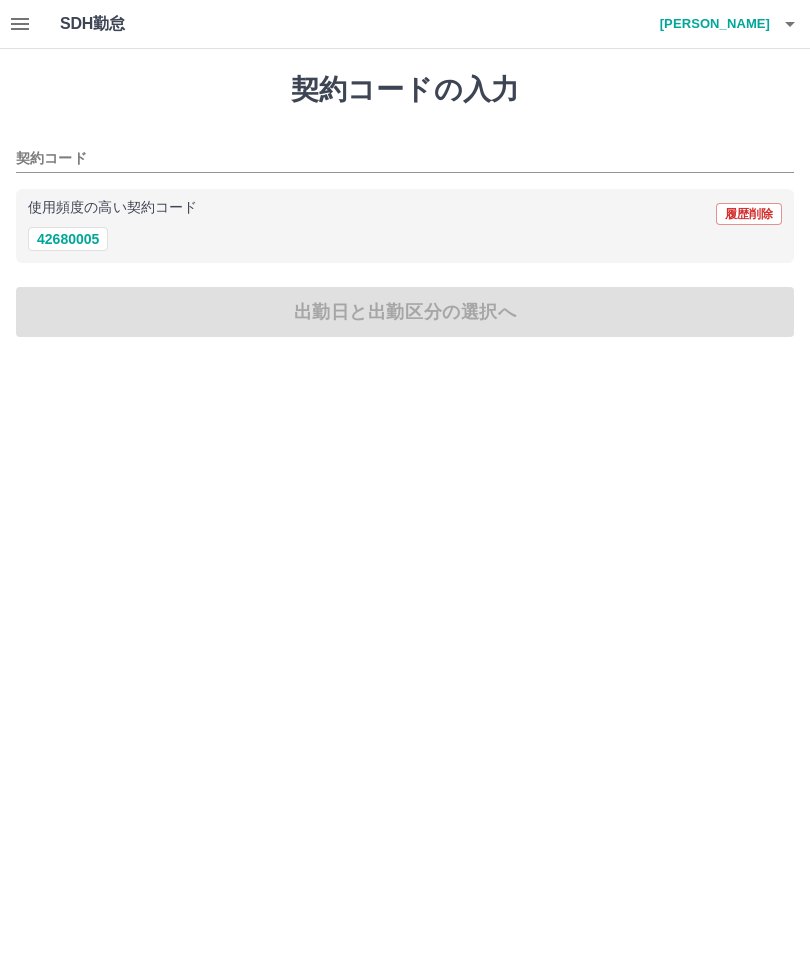 click on "42680005" at bounding box center [68, 239] 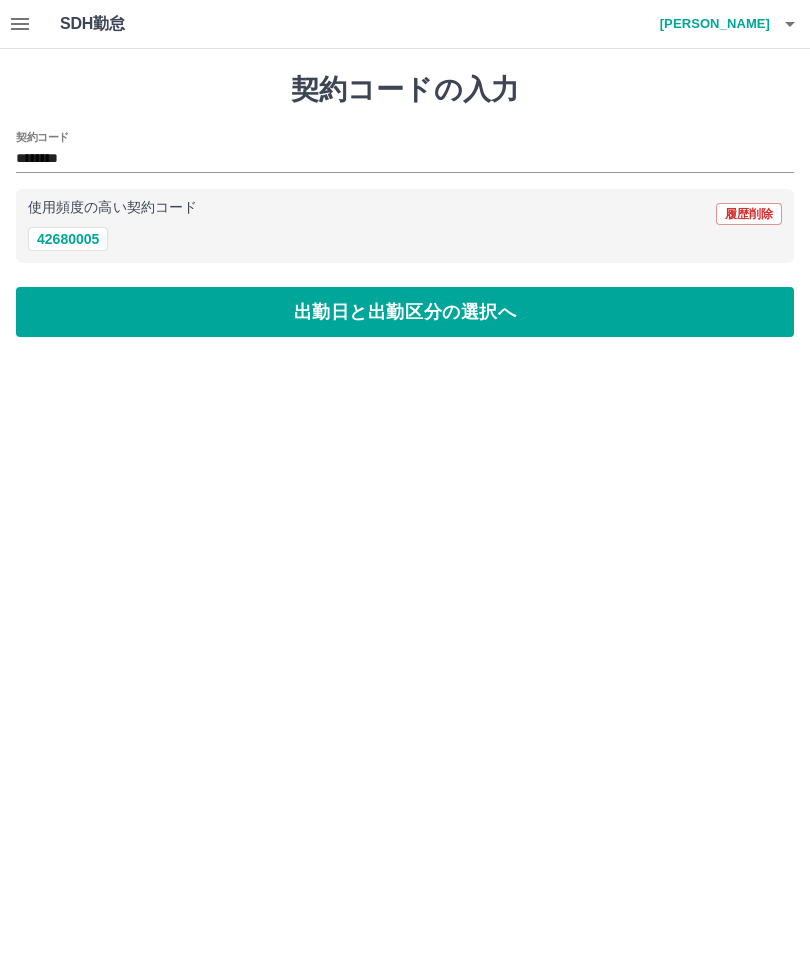 click on "出勤日と出勤区分の選択へ" at bounding box center (405, 312) 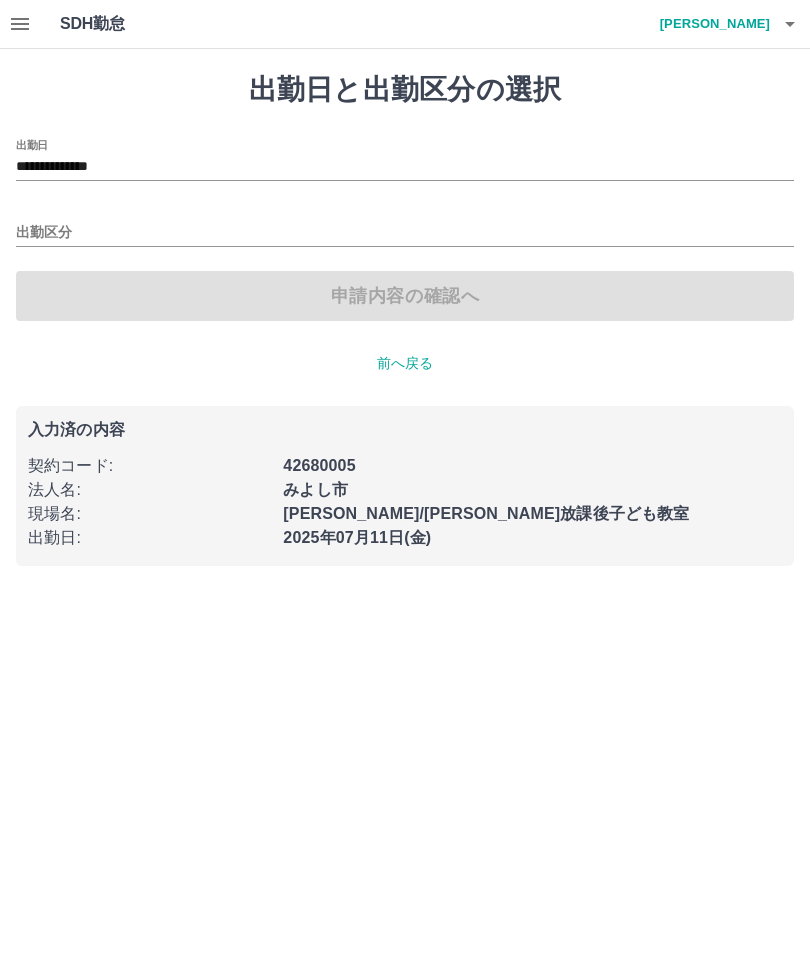 click on "出勤区分" at bounding box center (405, 233) 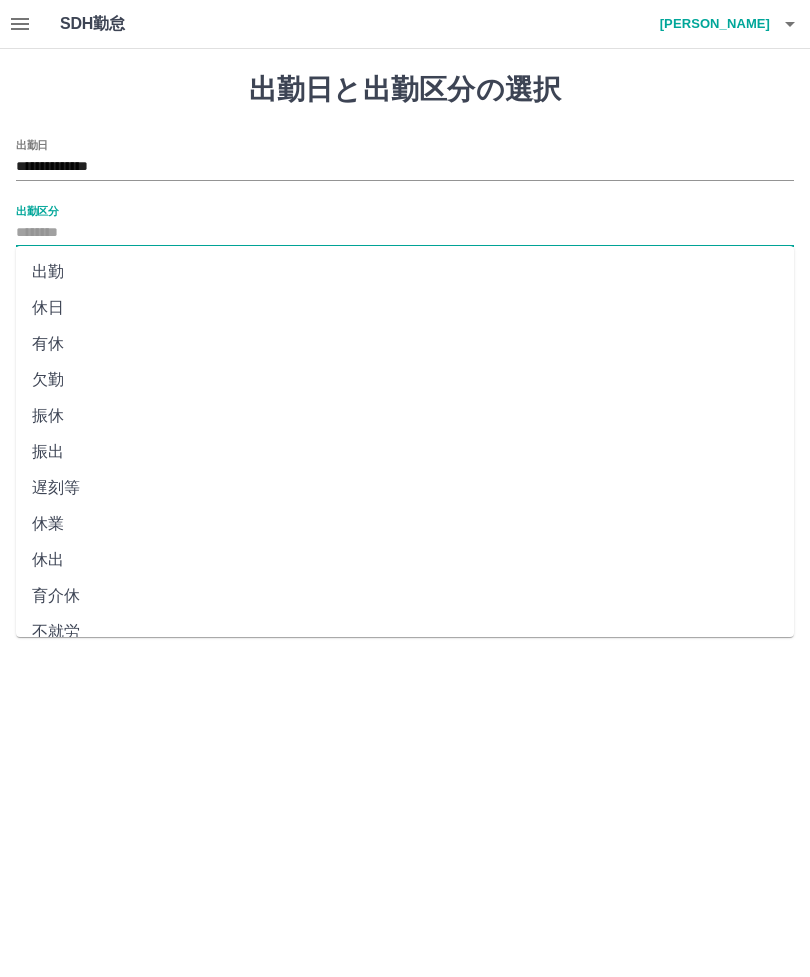 click on "出勤" at bounding box center [405, 272] 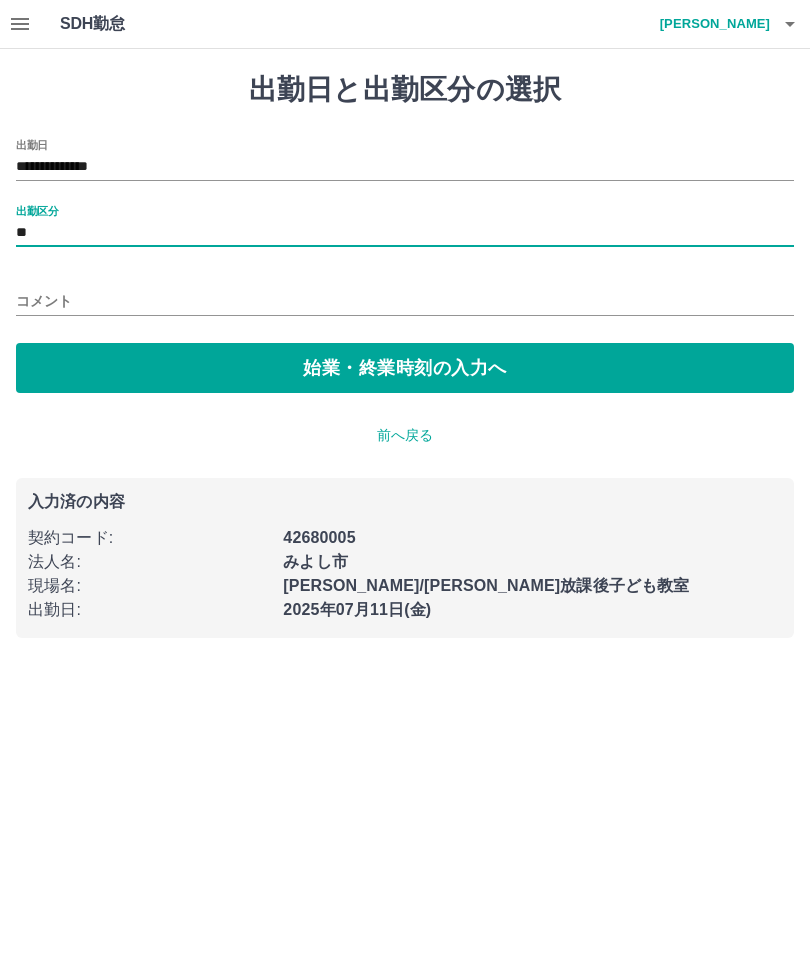 click on "始業・終業時刻の入力へ" at bounding box center [405, 368] 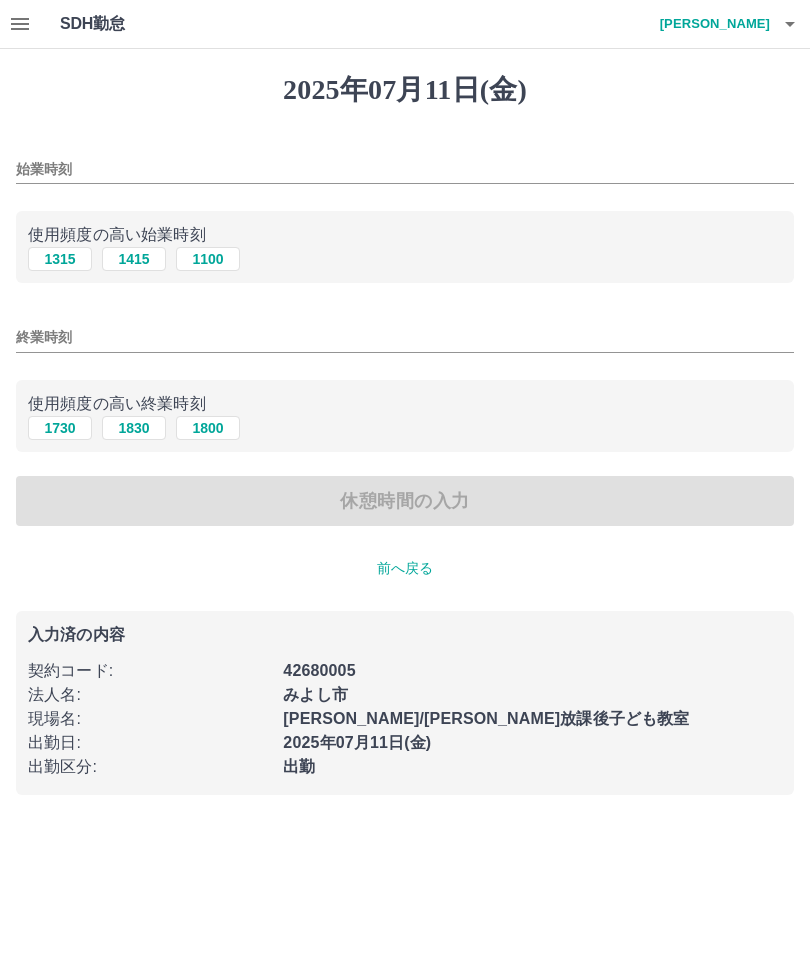 click on "始業時刻" at bounding box center (405, 169) 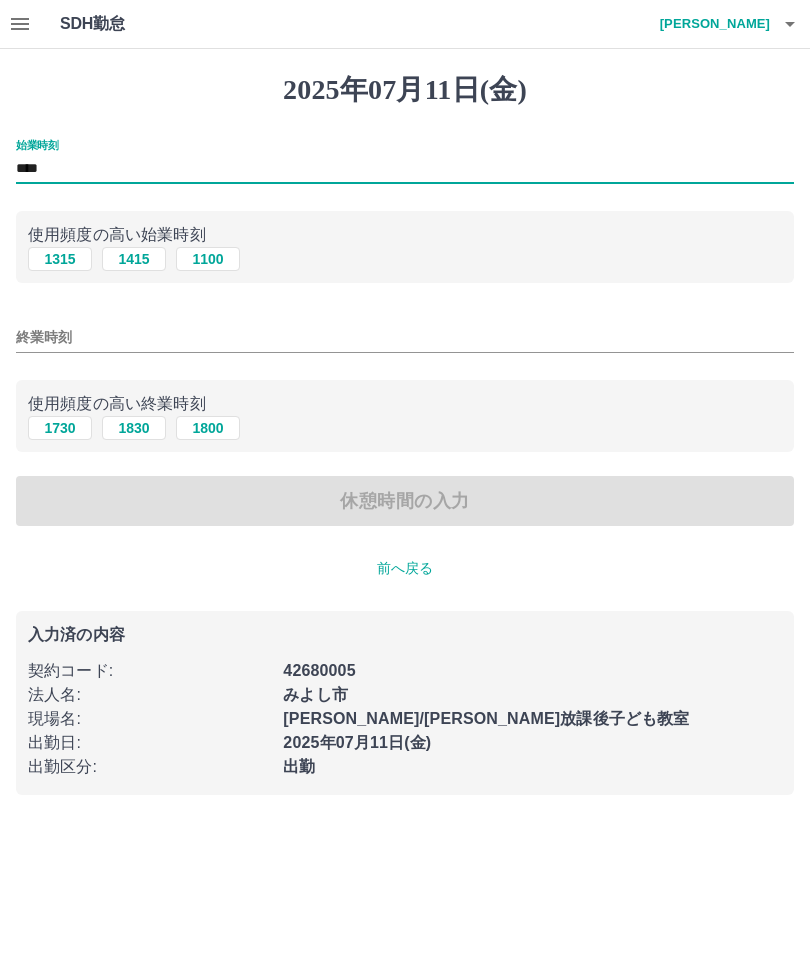 type on "****" 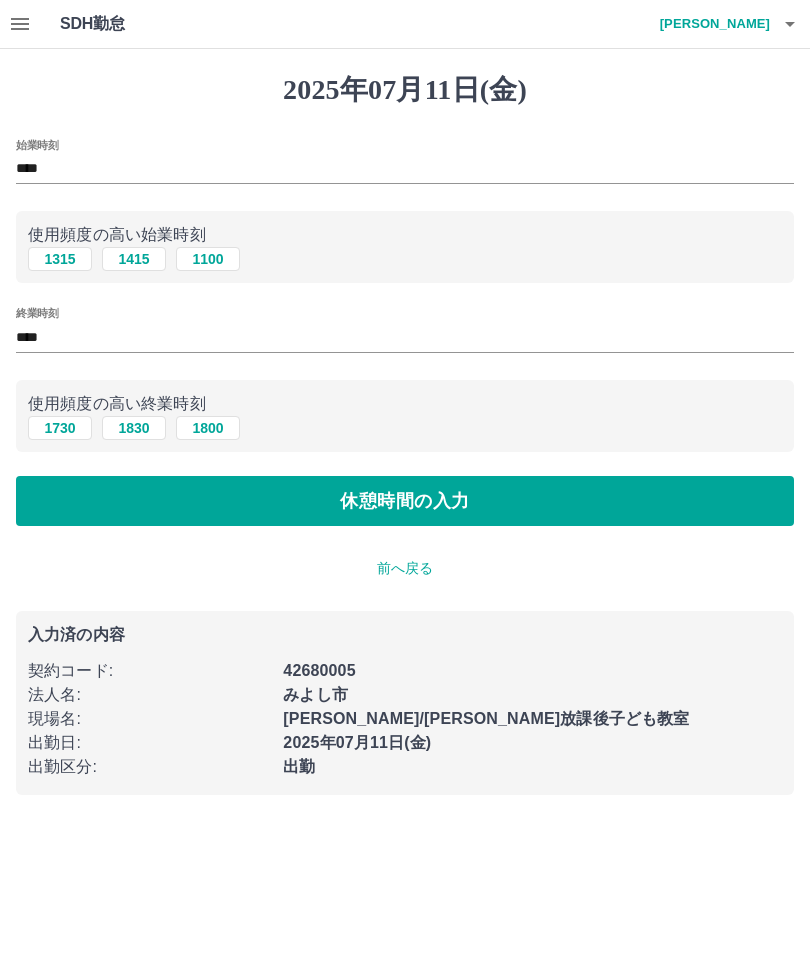 click on "休憩時間の入力" at bounding box center (405, 501) 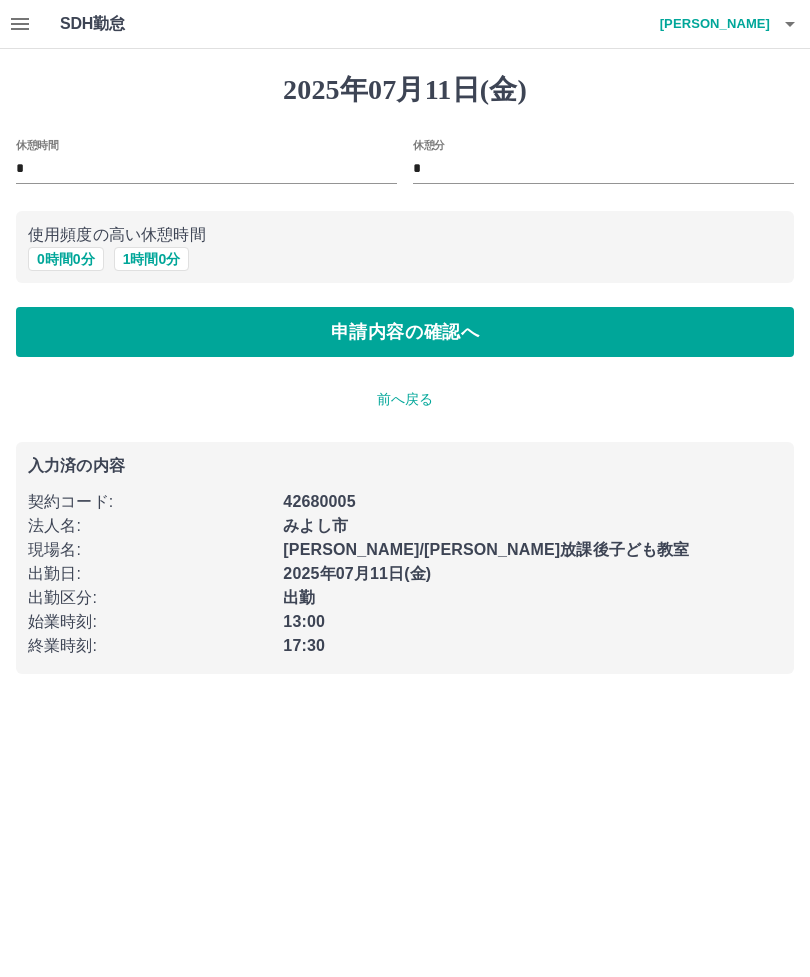 click on "申請内容の確認へ" at bounding box center [405, 332] 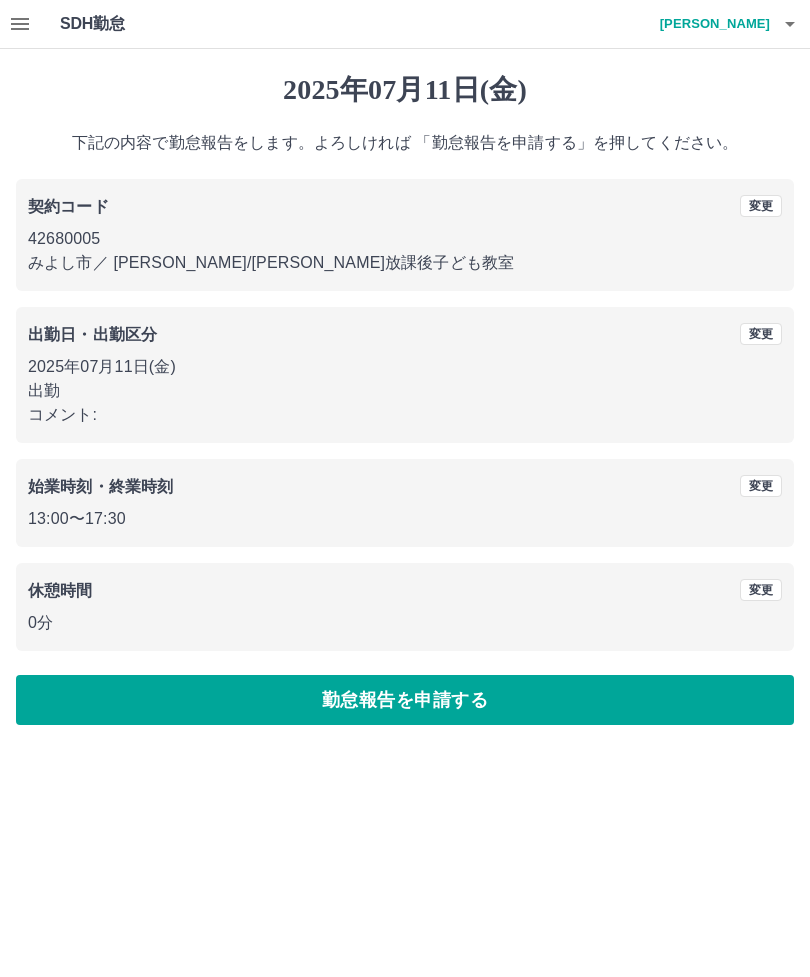 click on "勤怠報告を申請する" at bounding box center (405, 700) 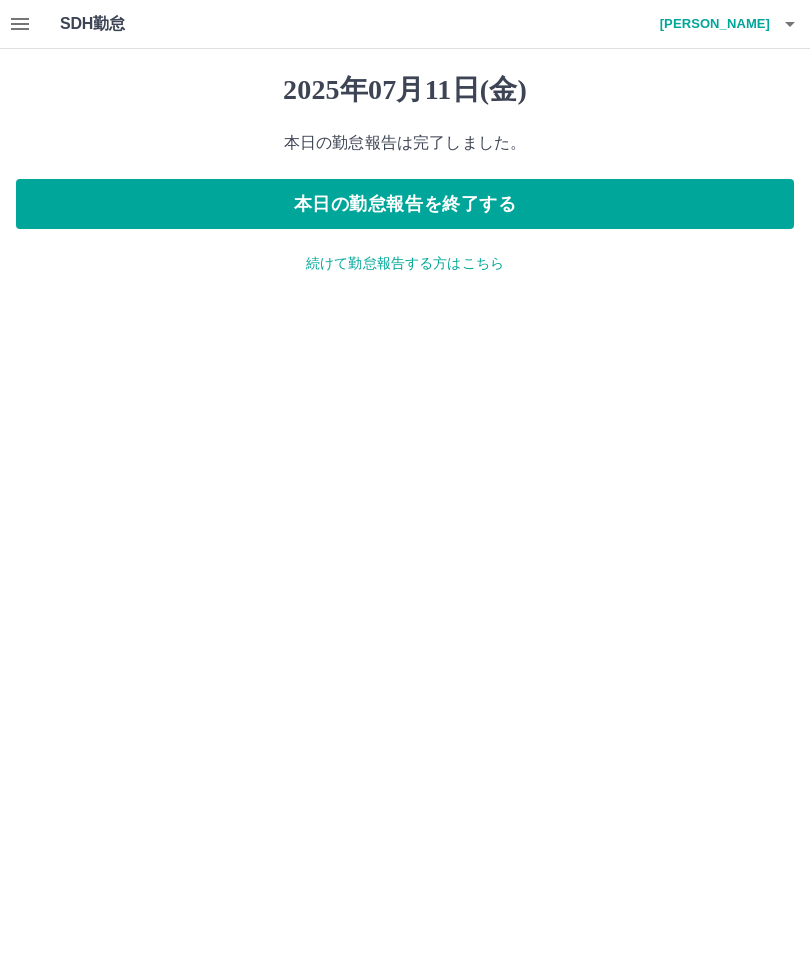 click on "本日の勤怠報告を終了する" at bounding box center [405, 204] 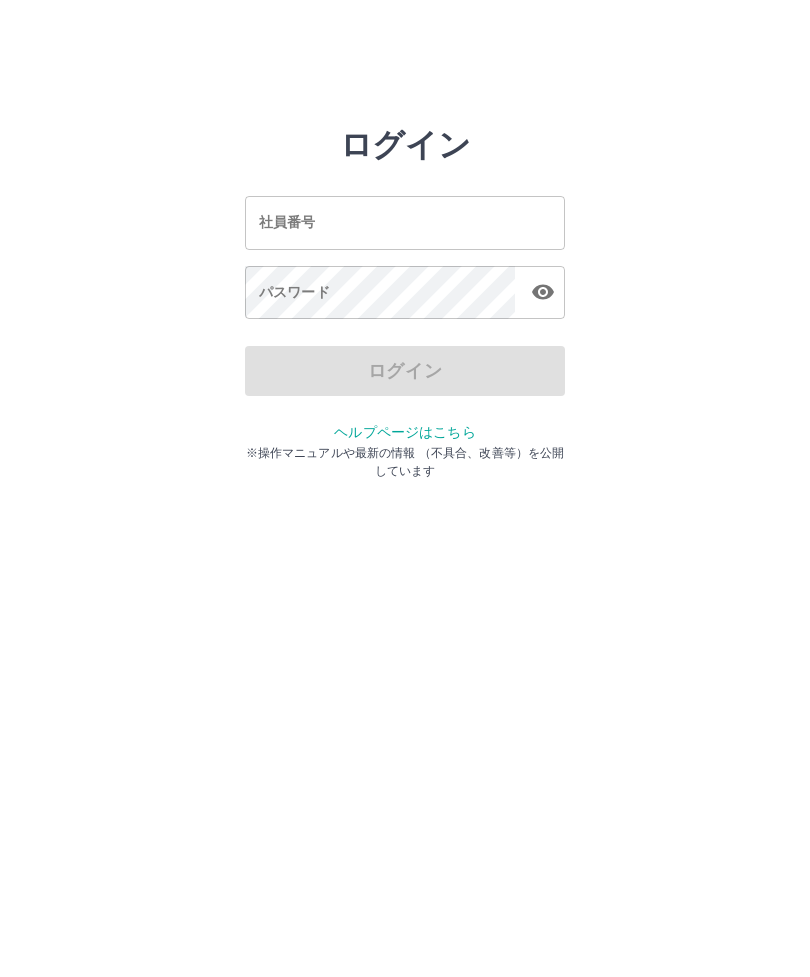 scroll, scrollTop: 0, scrollLeft: 0, axis: both 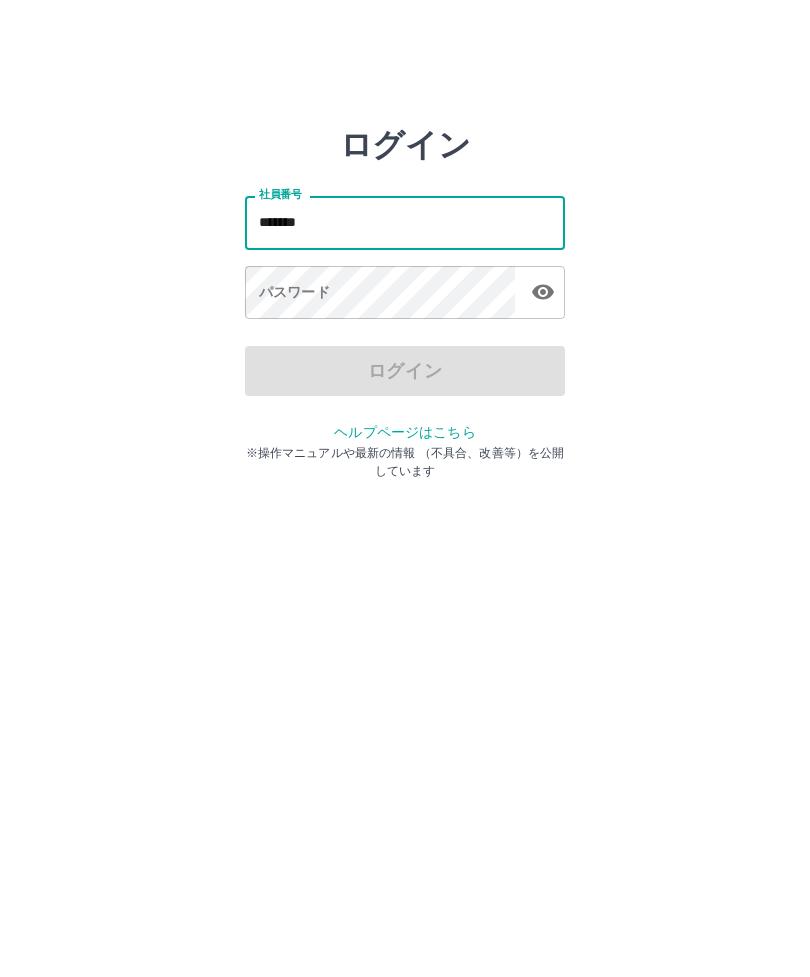 type on "*******" 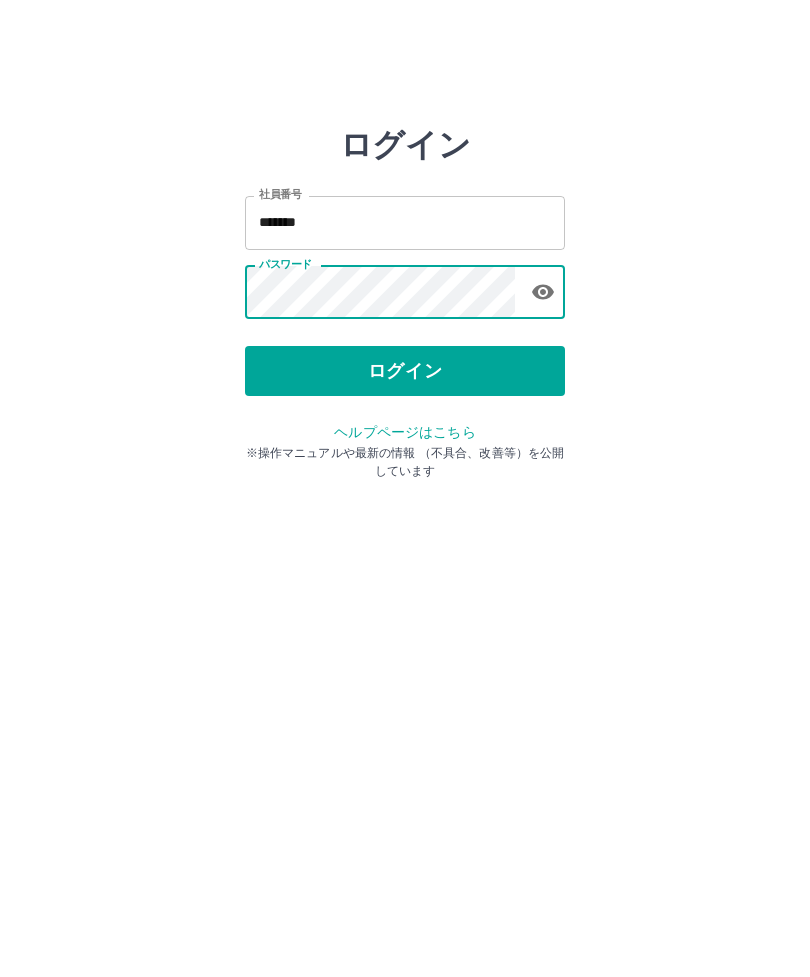 click on "ログイン" at bounding box center [405, 371] 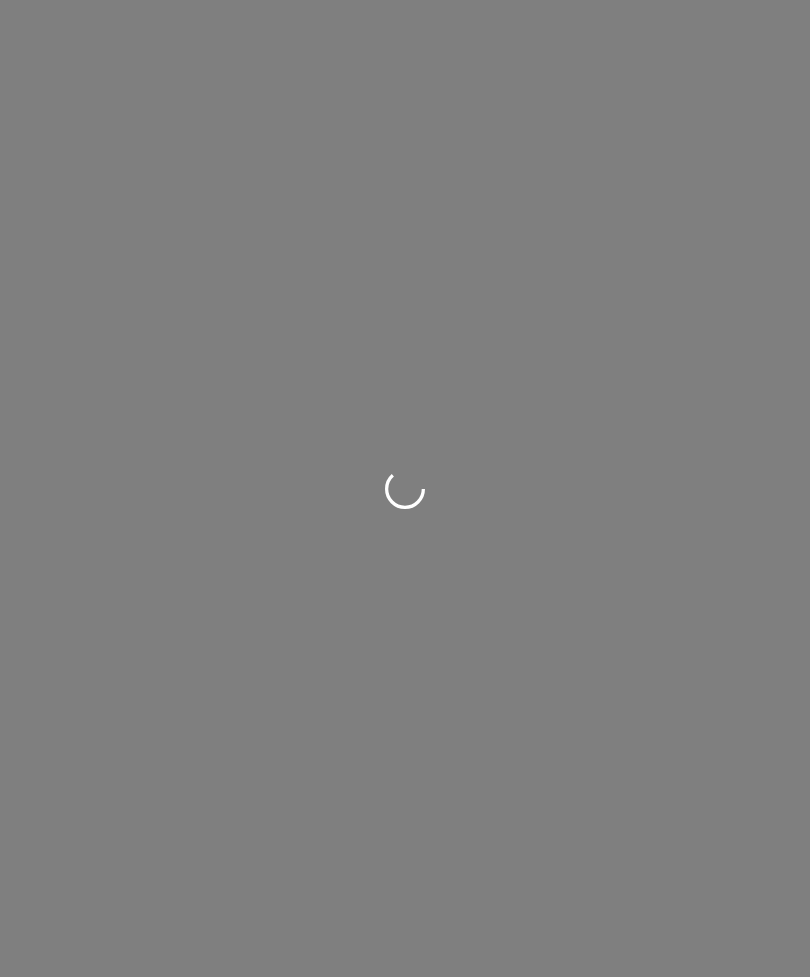 scroll, scrollTop: 0, scrollLeft: 0, axis: both 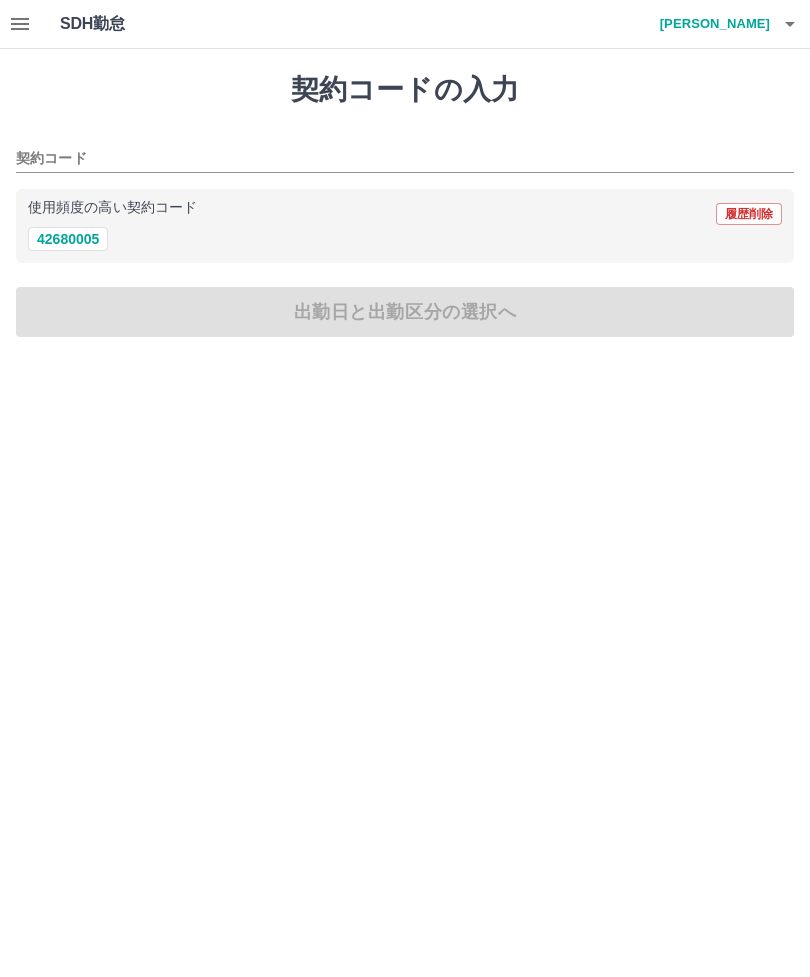 click on "42680005" at bounding box center [68, 239] 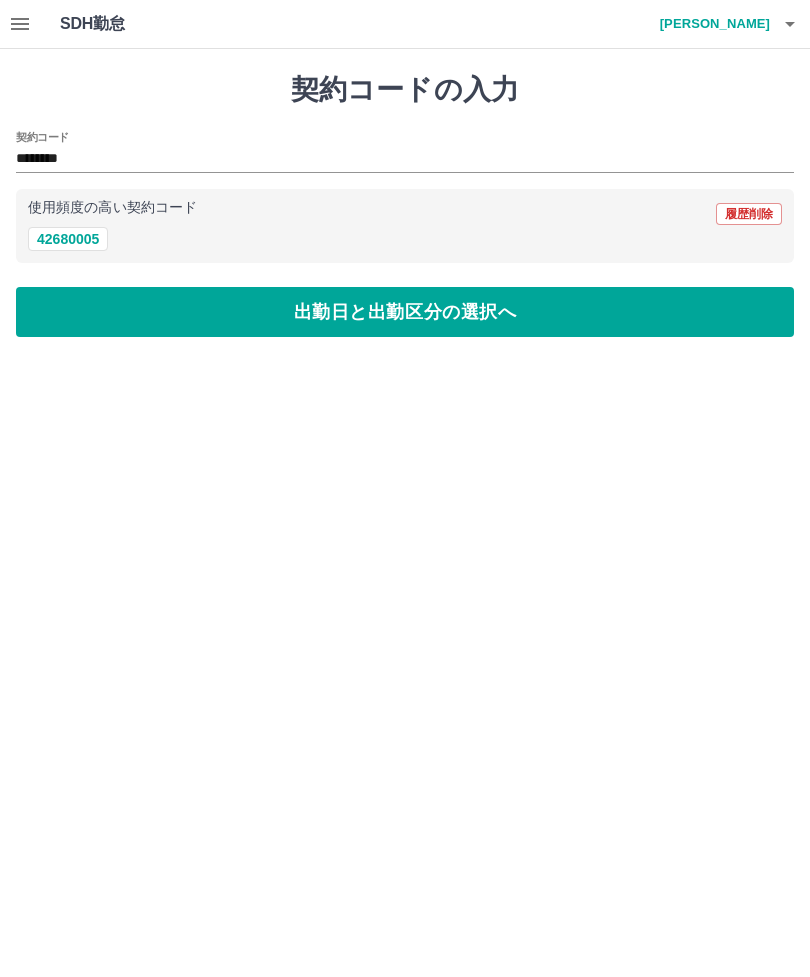type on "********" 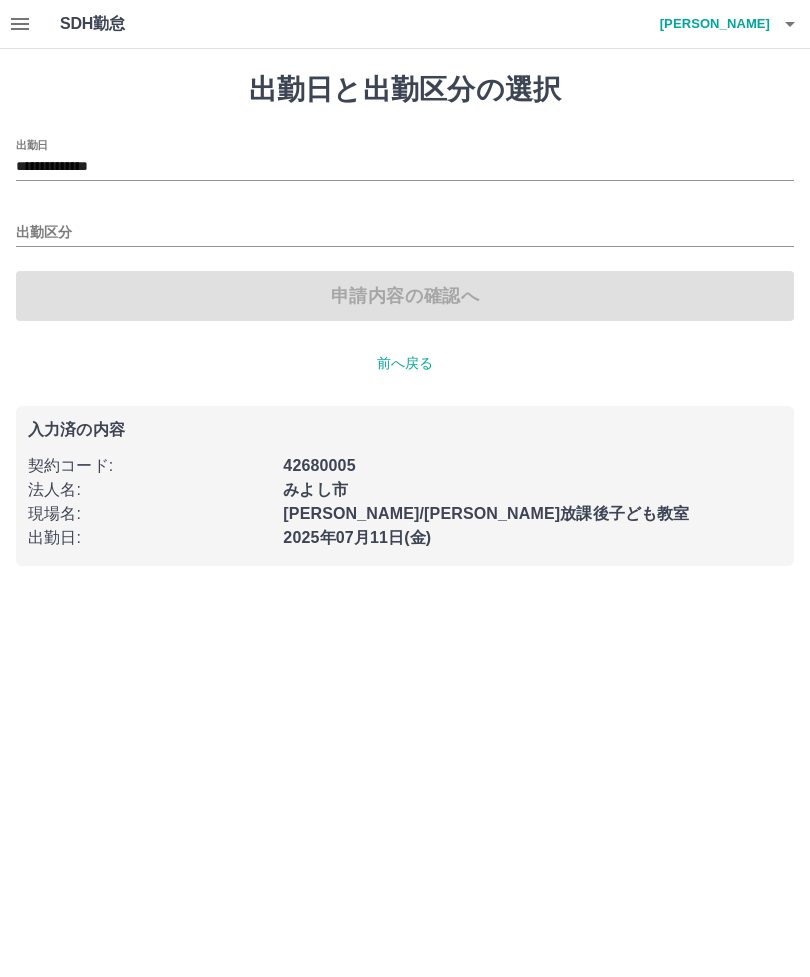 click on "出勤区分" at bounding box center (405, 233) 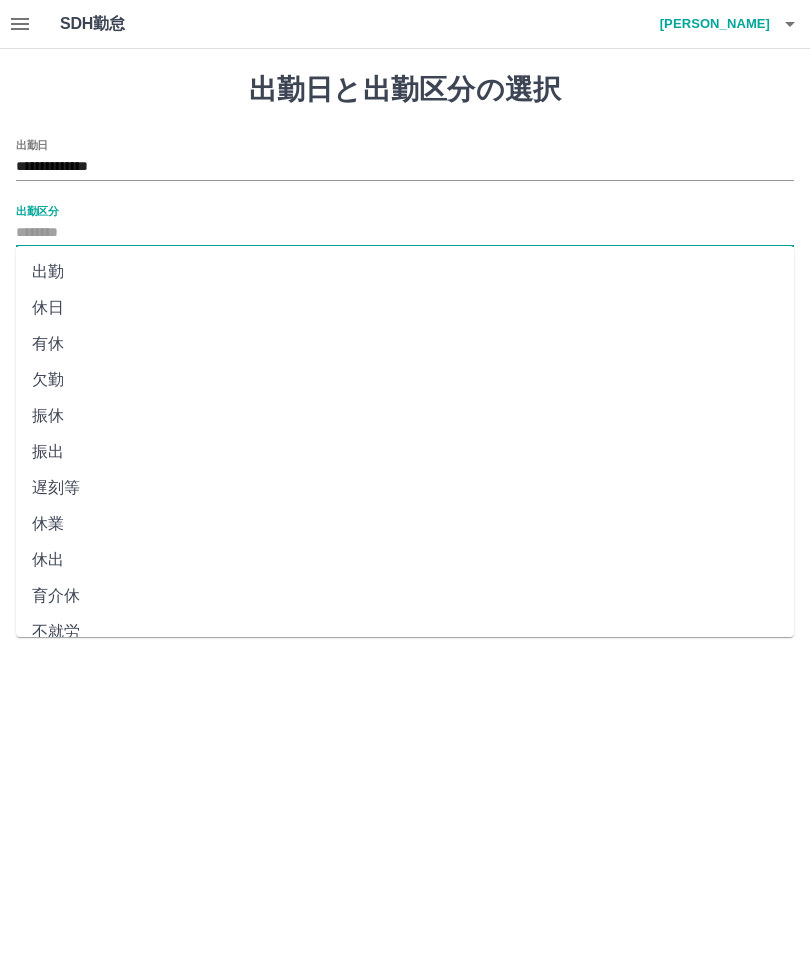 click on "出勤" at bounding box center (405, 272) 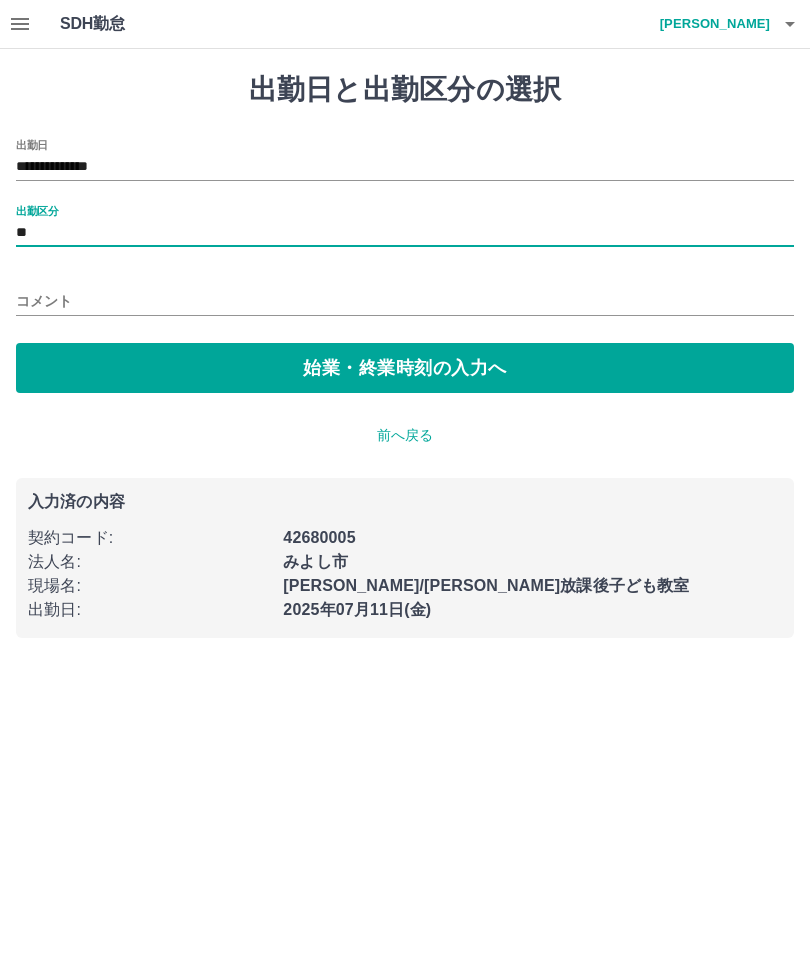 click on "始業・終業時刻の入力へ" at bounding box center (405, 368) 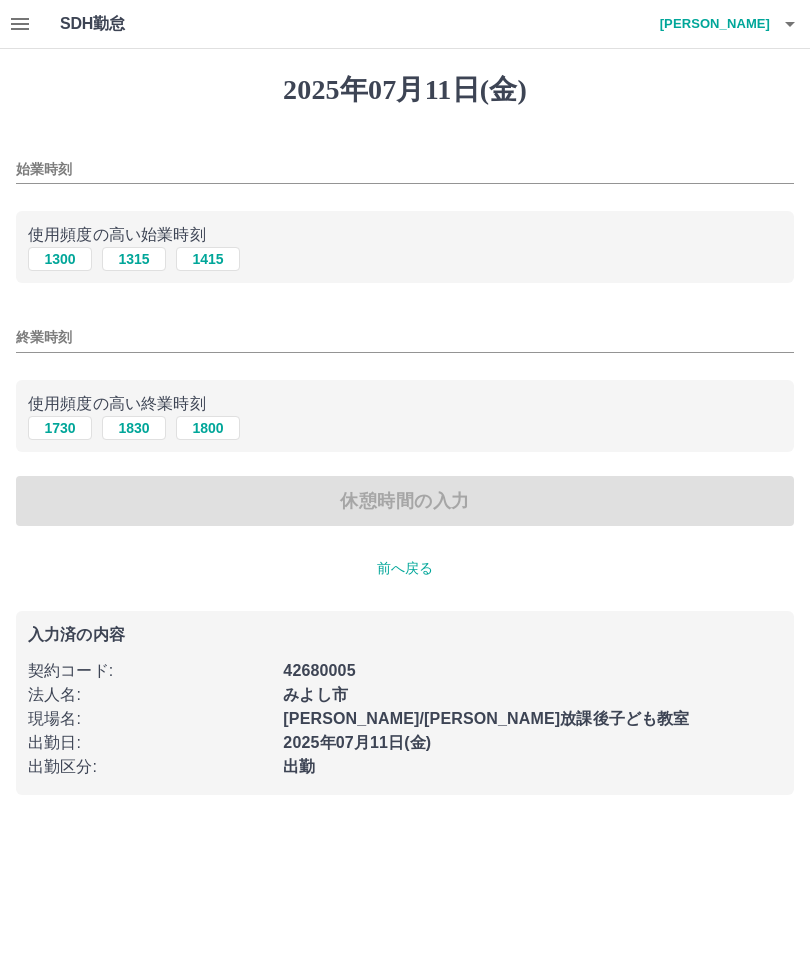 click on "1300" at bounding box center (60, 259) 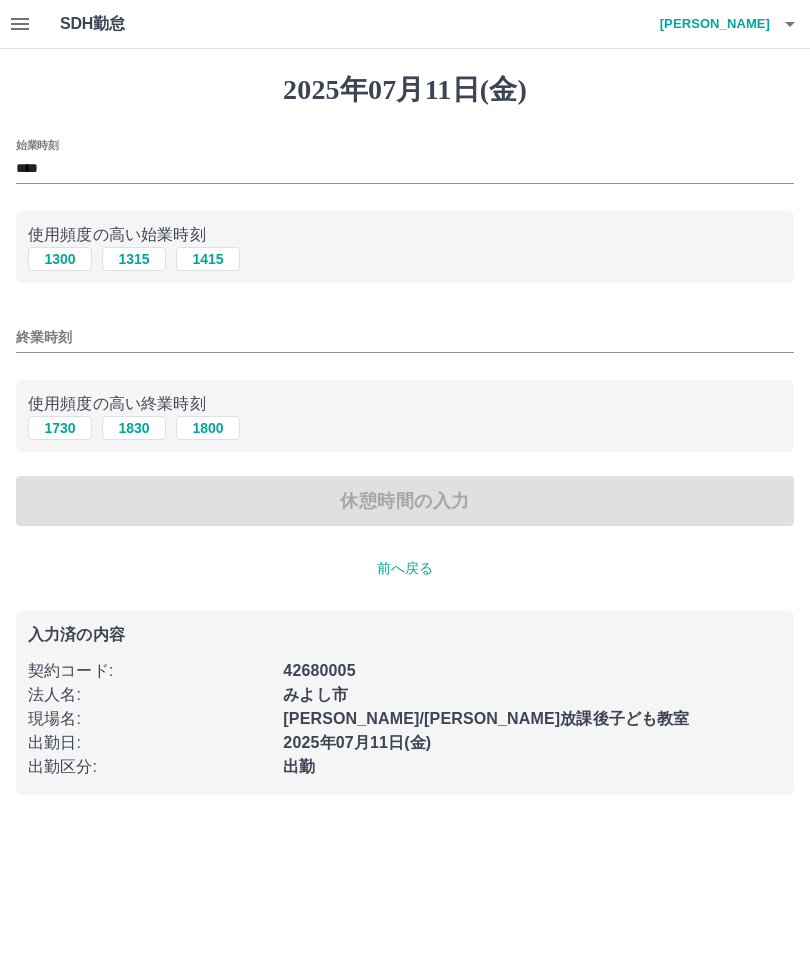 click on "1730" at bounding box center [60, 428] 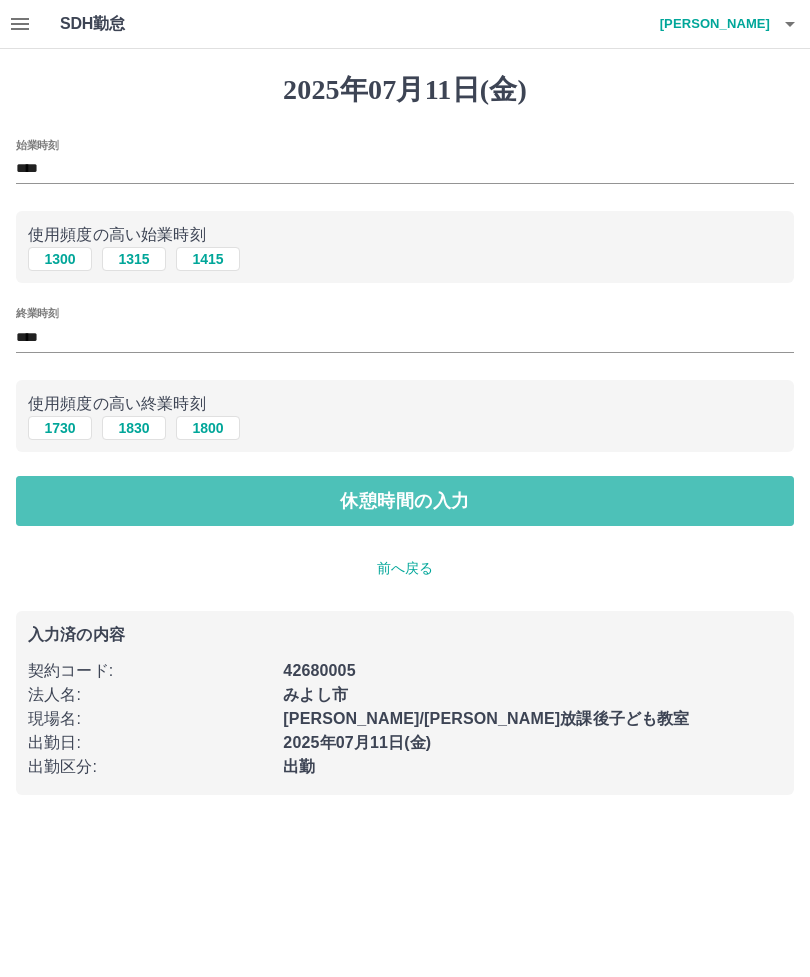 click on "休憩時間の入力" at bounding box center [405, 501] 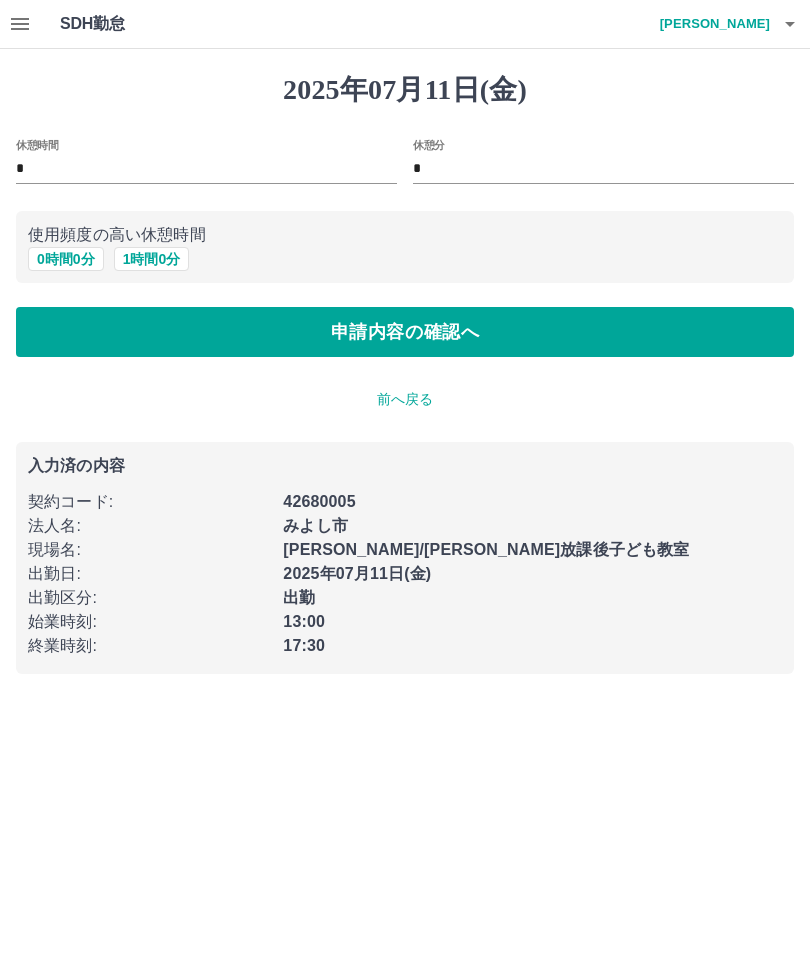 click on "申請内容の確認へ" at bounding box center (405, 332) 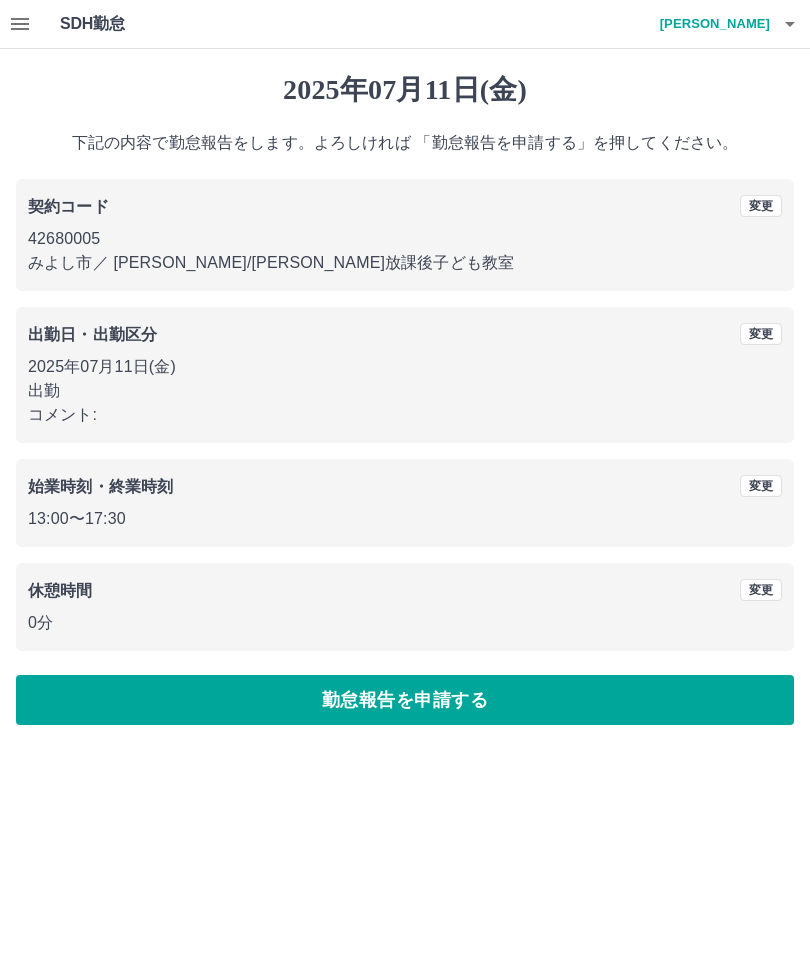 click on "勤怠報告を申請する" at bounding box center (405, 700) 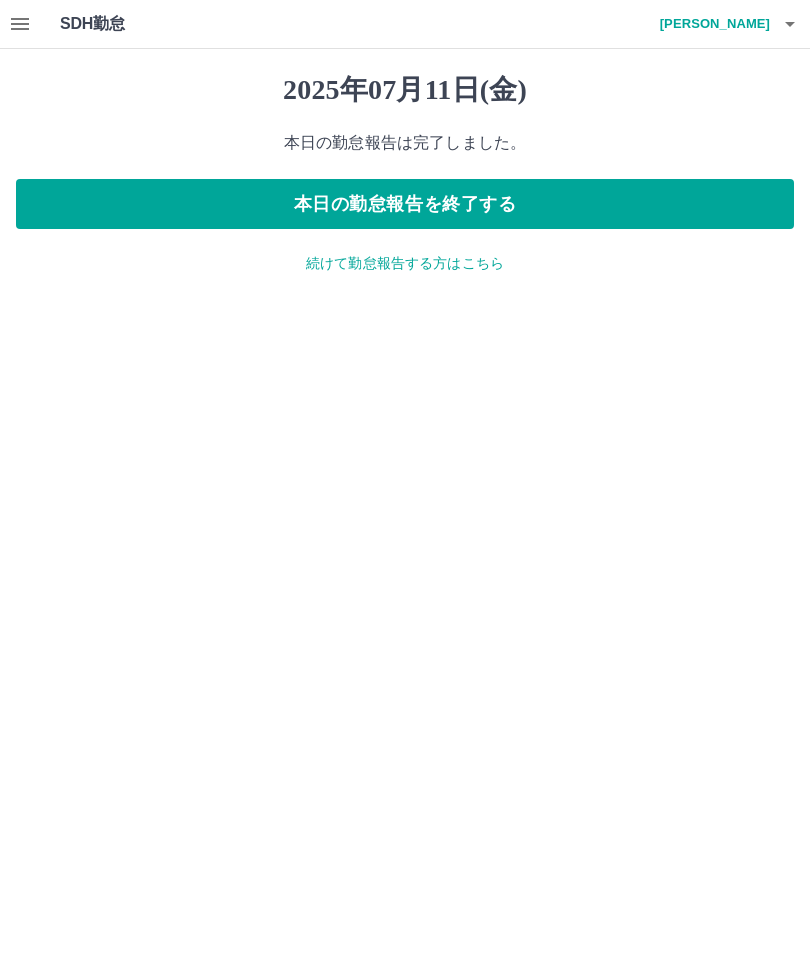 click on "本日の勤怠報告を終了する" at bounding box center [405, 204] 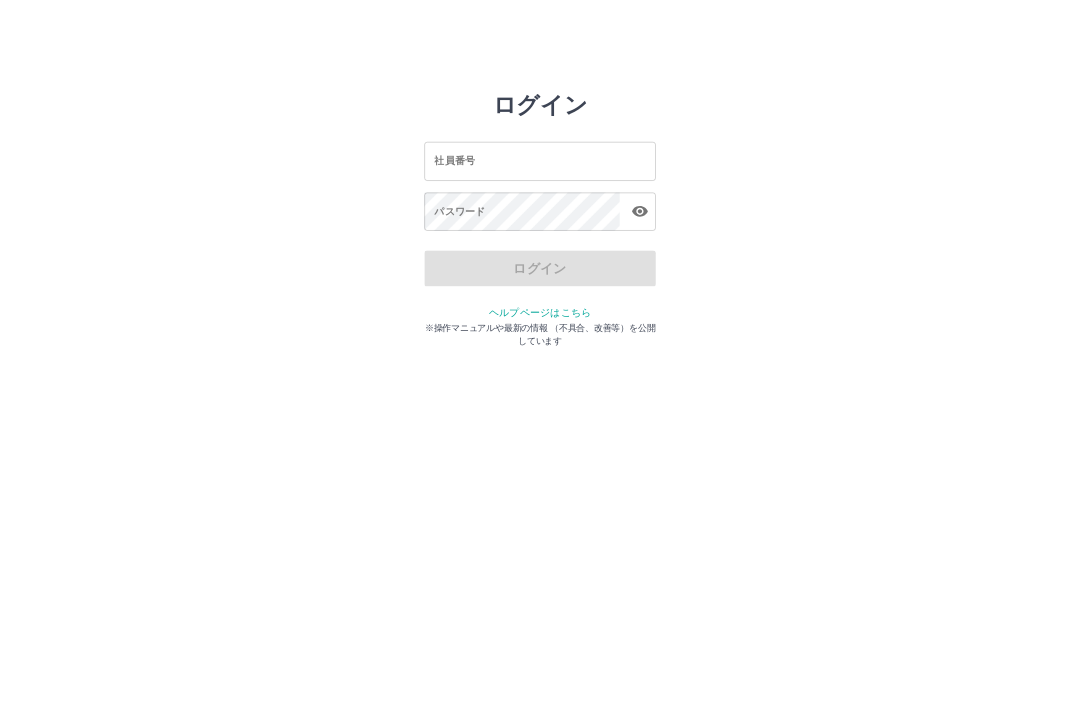 scroll, scrollTop: 0, scrollLeft: 0, axis: both 